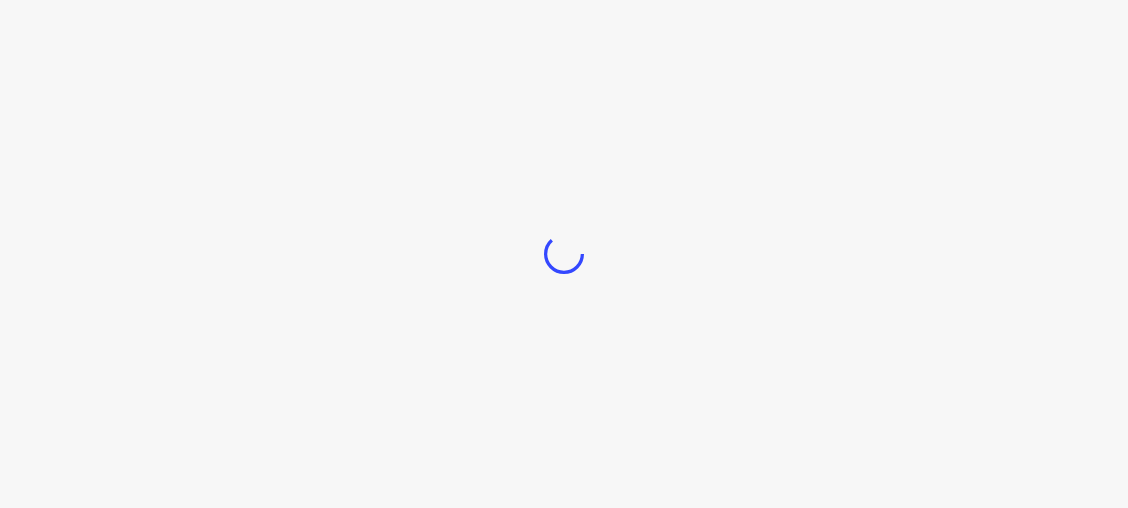 scroll, scrollTop: 0, scrollLeft: 0, axis: both 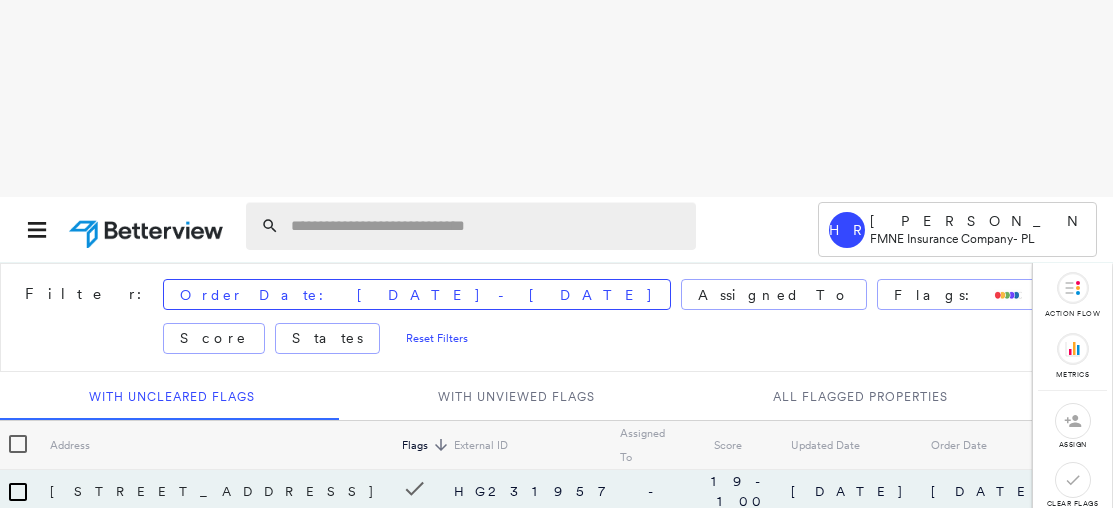 click on "Flags sorted descending" at bounding box center [428, 445] 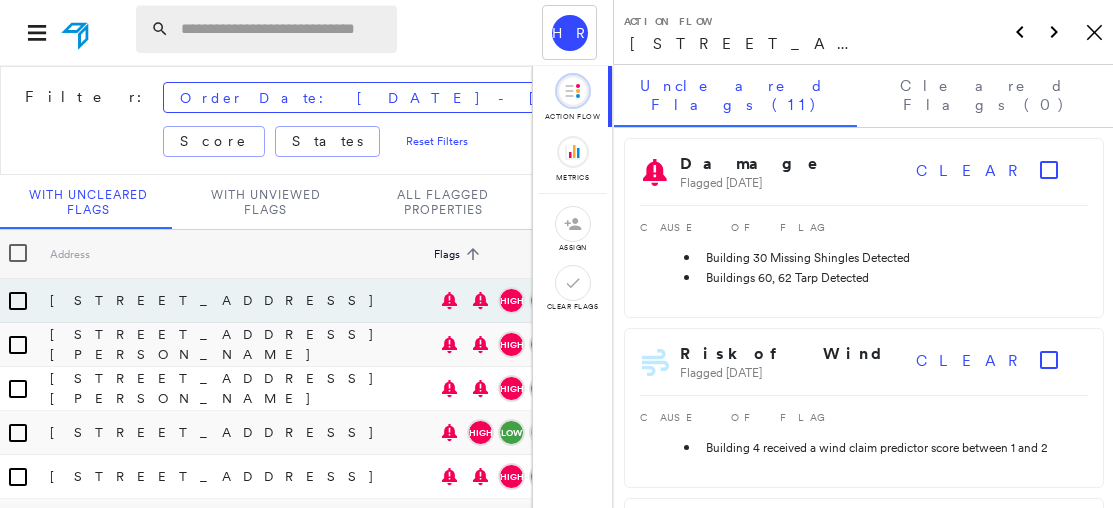 click at bounding box center [283, 29] 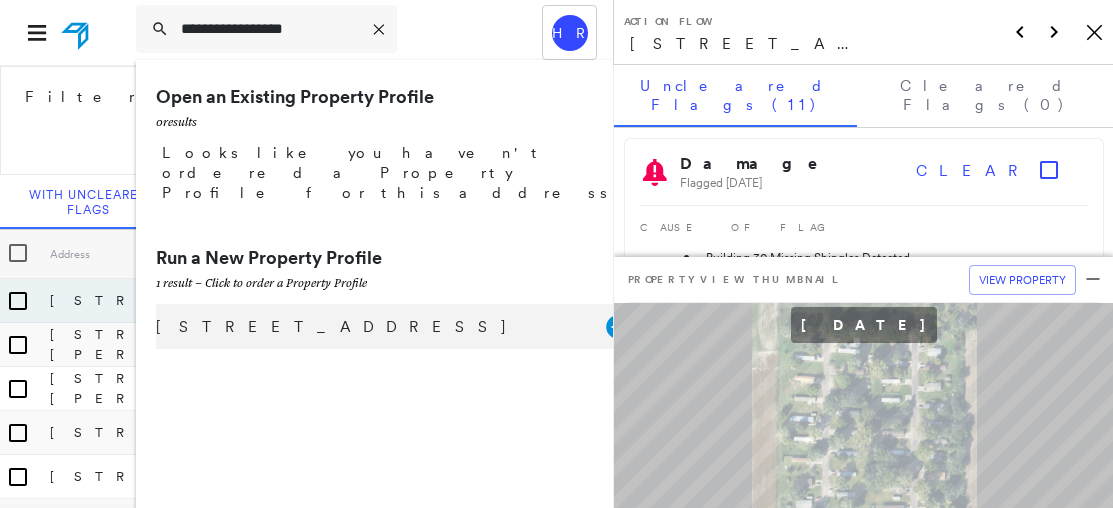 type on "**********" 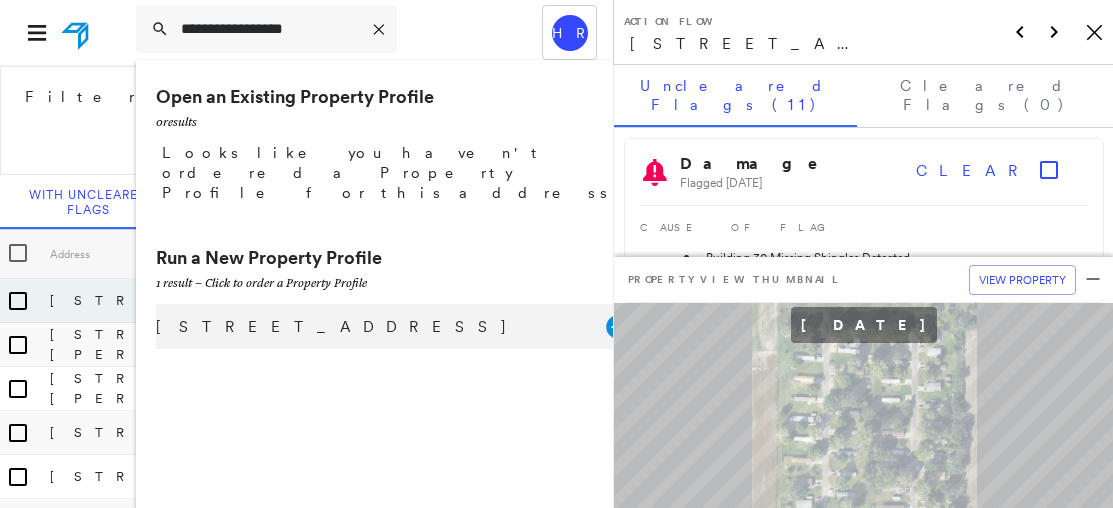 click on "4940 Highway 1806, Mandan, ND 58554" at bounding box center (381, 327) 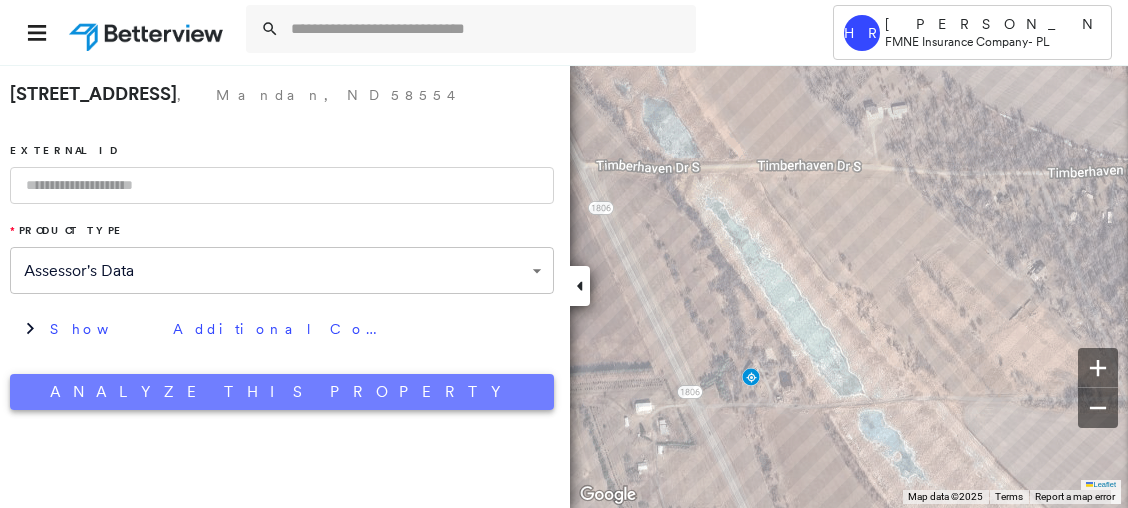 click on "Analyze This Property" at bounding box center (282, 392) 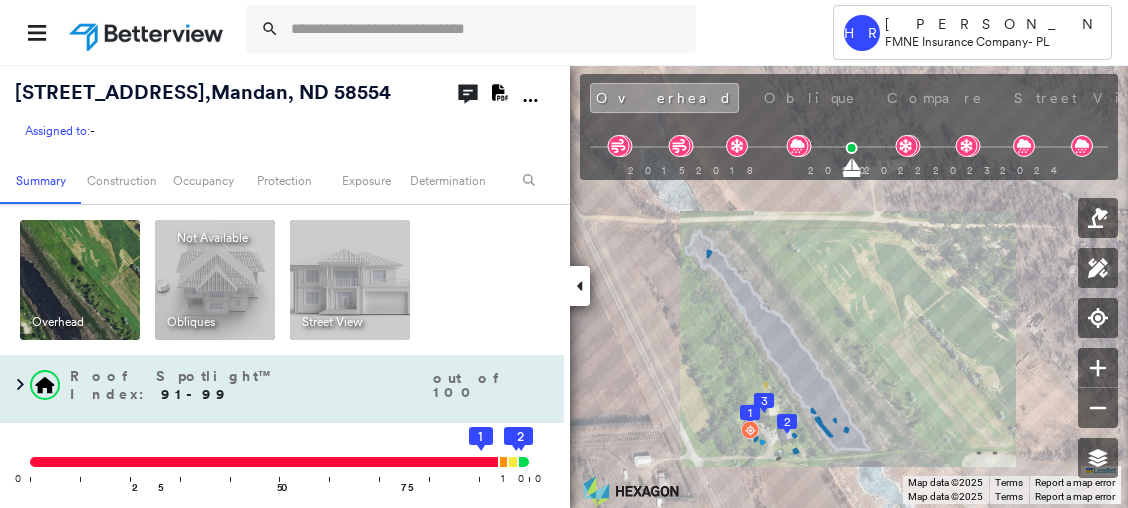 scroll, scrollTop: 0, scrollLeft: 0, axis: both 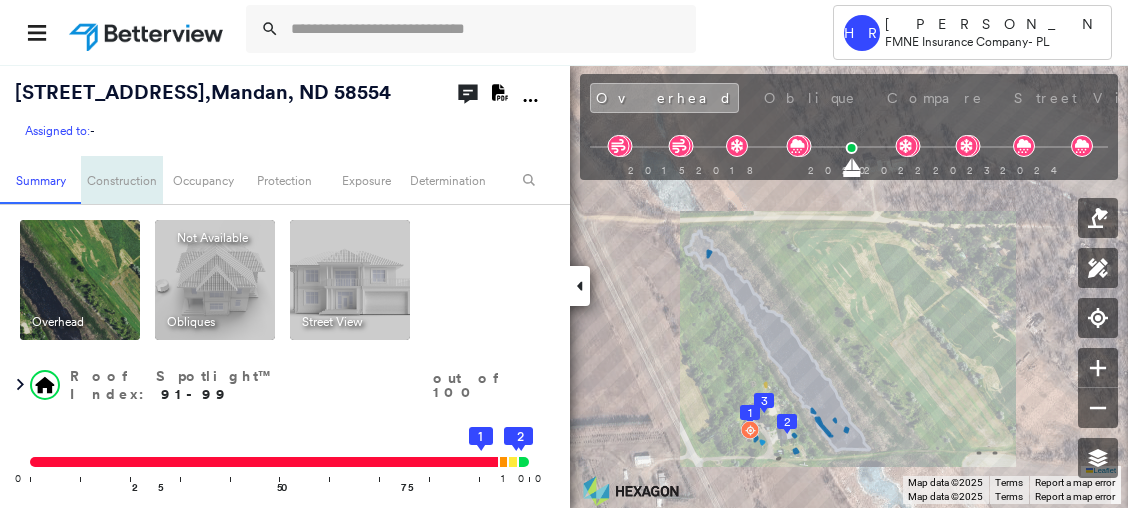 click on "Construction" at bounding box center [121, 180] 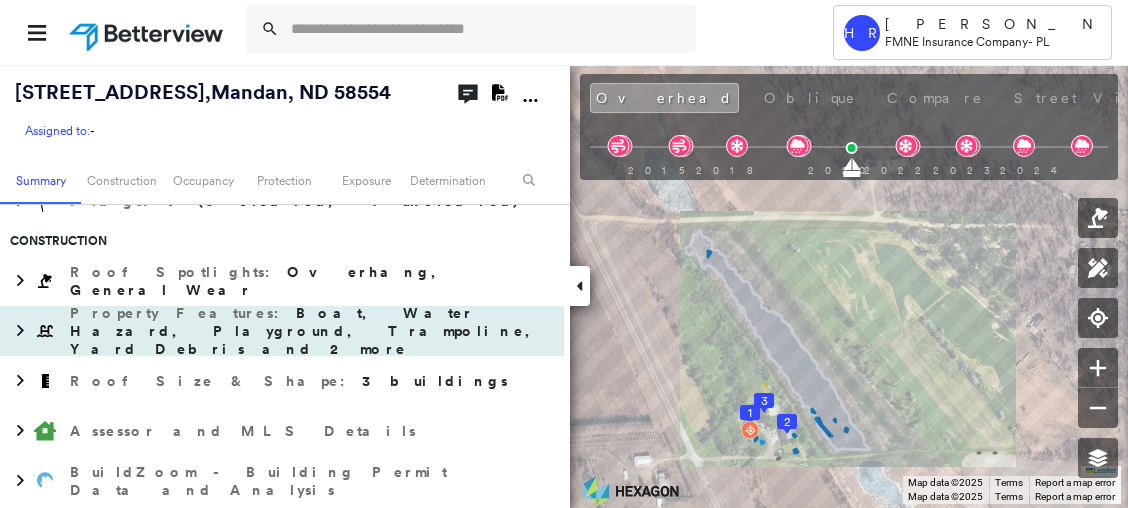 scroll, scrollTop: 463, scrollLeft: 0, axis: vertical 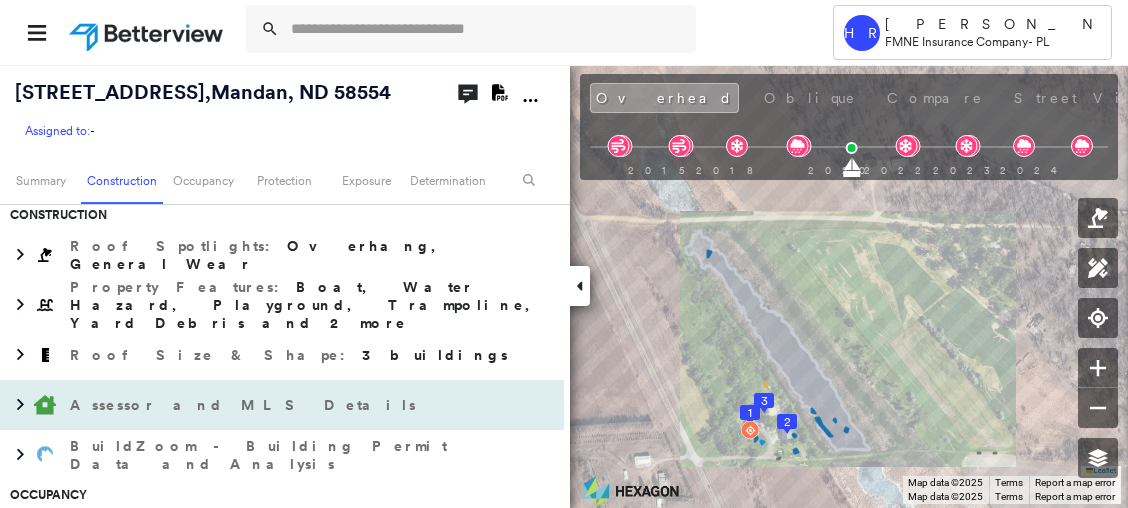 click on "Assessor and MLS Details" at bounding box center (245, 405) 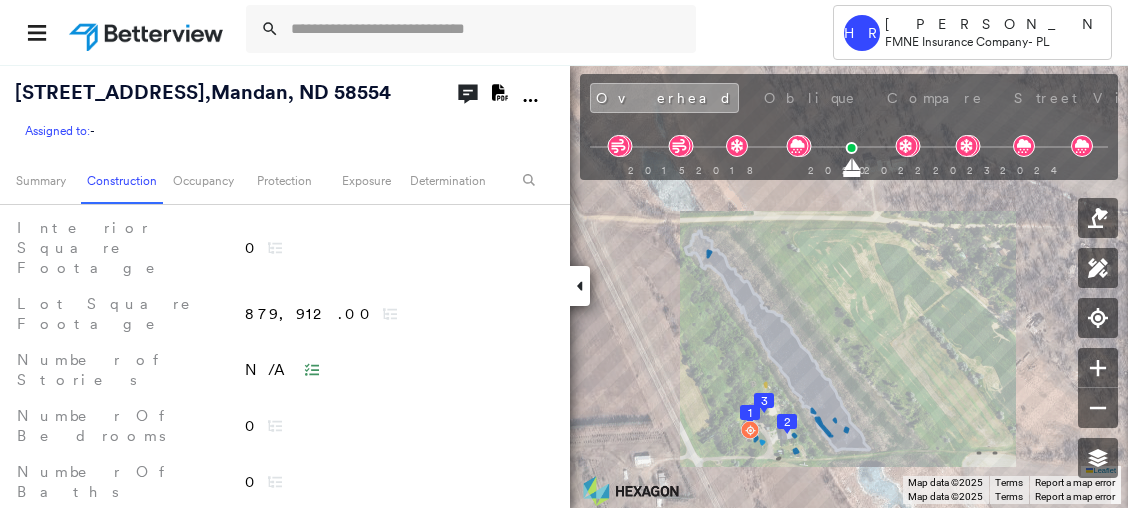 scroll, scrollTop: 763, scrollLeft: 0, axis: vertical 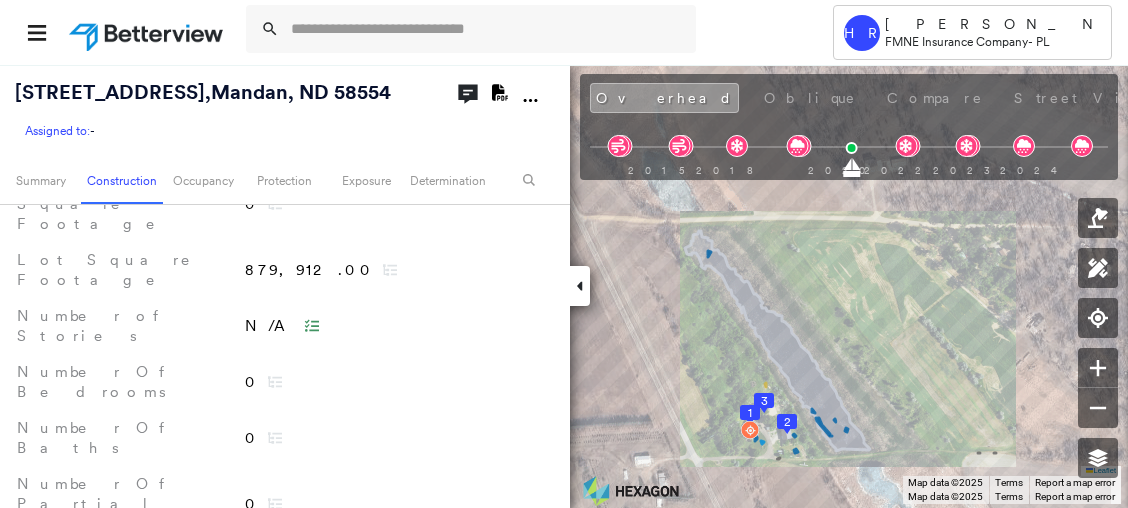 click on "BuildZoom - Building Permit Data and Analysis" at bounding box center (262, 577) 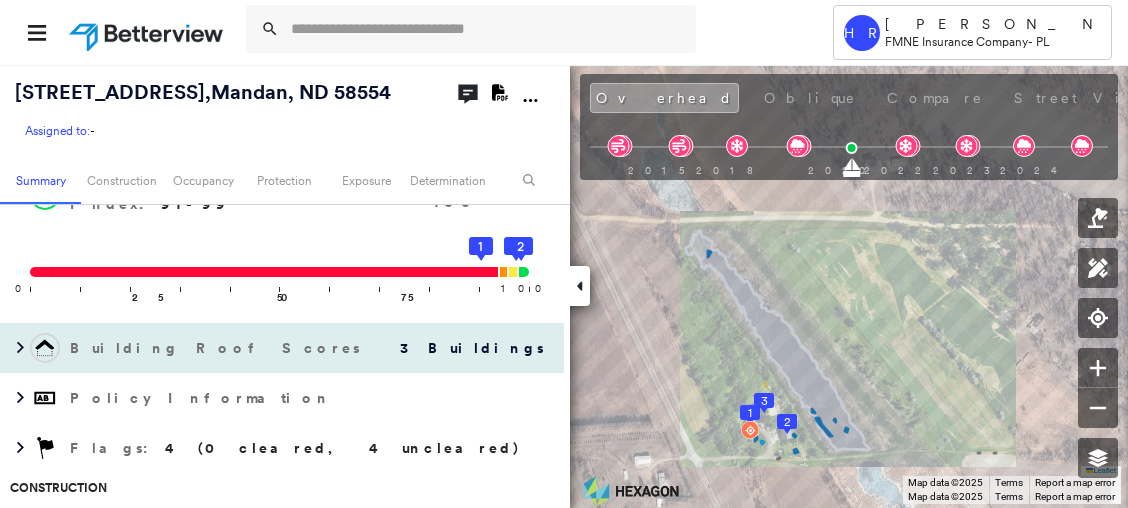 scroll, scrollTop: 163, scrollLeft: 0, axis: vertical 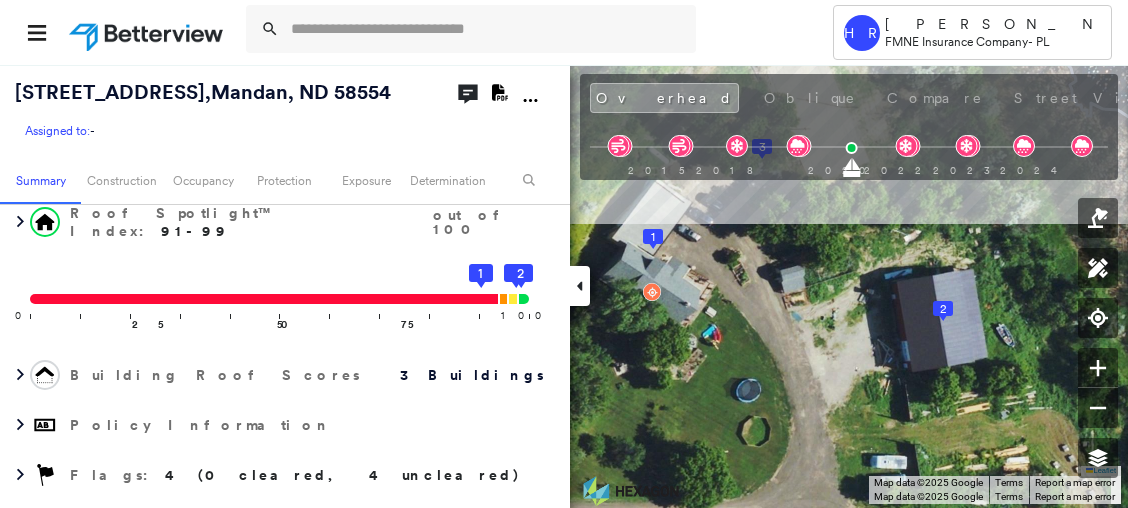 click on "4940  Highway 1806  ,  Mandan, ND 58554 Assigned to:  - Assigned to:  - Assigned to:  - Open Comments Download PDF Report Summary Construction Occupancy Protection Exposure Determination Overhead Obliques Not Available ; Street View Roof Spotlight™ Index :  91-99 out of 100 0 100 25 50 75 3 1 2 Building Roof Scores 3 Buildings Policy Information Flags :  4 (0 cleared, 4 uncleared) Construction Roof Spotlights :  Overhang, General Wear Property Features :  Boat, Water Hazard, Playground, Trampoline, Yard Debris and 2 more Roof Size & Shape :  3 buildings  Assessor and MLS Details   Number Of Partial Baths 0 Number Of Baths 0 Number Of Bedrooms 0 Lot Square Footage 879,912.00 Number of Stories N/A Interior Square Footage 0 Year Built N/A BuildZoom - Building Permit Data and Analysis   No Data Available Occupancy Ownership Place Detail Protection Exposure Fire Path FEMA Risk Index Wind Claim Predictor: Most Risky 1   out of  5 Hail Claim Predictor: Average Risk 3   out of  5 Wildfire Regional Hazard: 3   5 :" at bounding box center [564, 286] 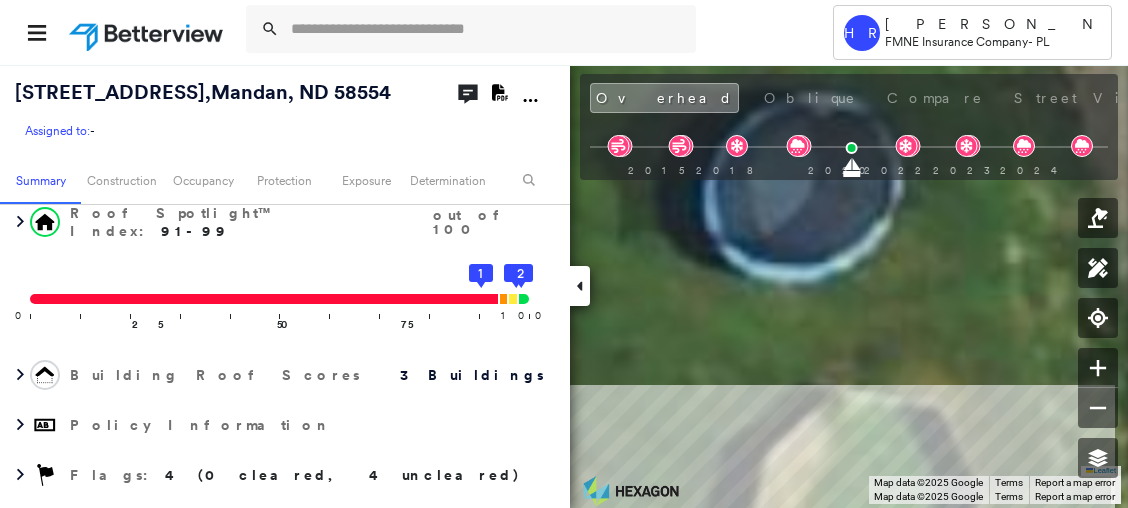 click on "Tower HR Heidi Rekart FMNE Insurance Company  -   PL 4940  Highway 1806  ,  Mandan, ND 58554 Assigned to:  - Assigned to:  - Assigned to:  - Open Comments Download PDF Report Summary Construction Occupancy Protection Exposure Determination Overhead Obliques Not Available ; Street View Roof Spotlight™ Index :  91-99 out of 100 0 100 25 50 75 3 1 2 Building Roof Scores 3 Buildings Policy Information Flags :  4 (0 cleared, 4 uncleared) Construction Roof Spotlights :  Overhang, General Wear Property Features :  Boat, Water Hazard, Playground, Trampoline, Yard Debris and 2 more Roof Size & Shape :  3 buildings  Assessor and MLS Details   Number Of Partial Baths 0 Number Of Baths 0 Number Of Bedrooms 0 Lot Square Footage 879,912.00 Number of Stories N/A Interior Square Footage 0 Year Built N/A BuildZoom - Building Permit Data and Analysis   No Data Available Occupancy Ownership Place Detail Protection Exposure Fire Path FEMA Risk Index Wind Claim Predictor: Most Risky 1   out of  5 Hail 3   out of  5 Wildfire 3" at bounding box center [564, 254] 